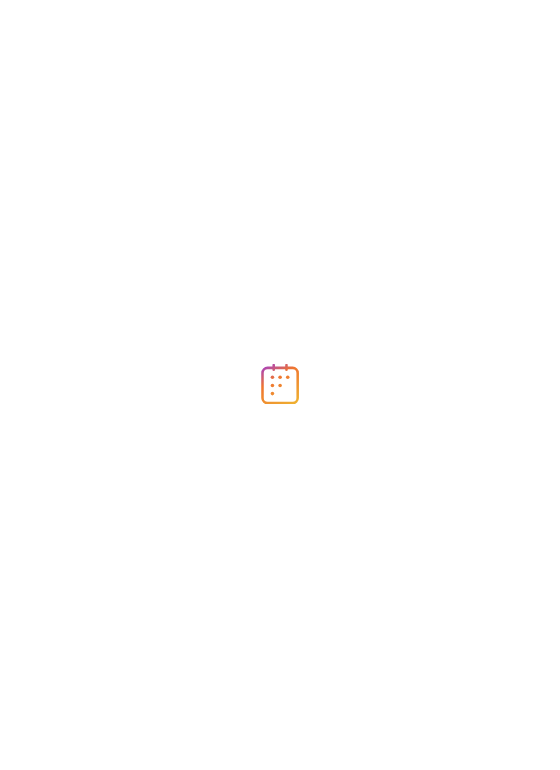 scroll, scrollTop: 0, scrollLeft: 0, axis: both 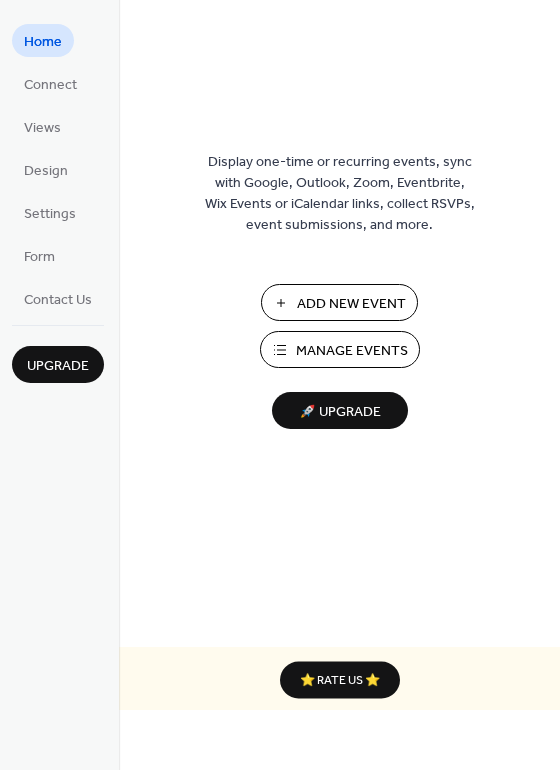 click on "Manage Events" at bounding box center [340, 349] 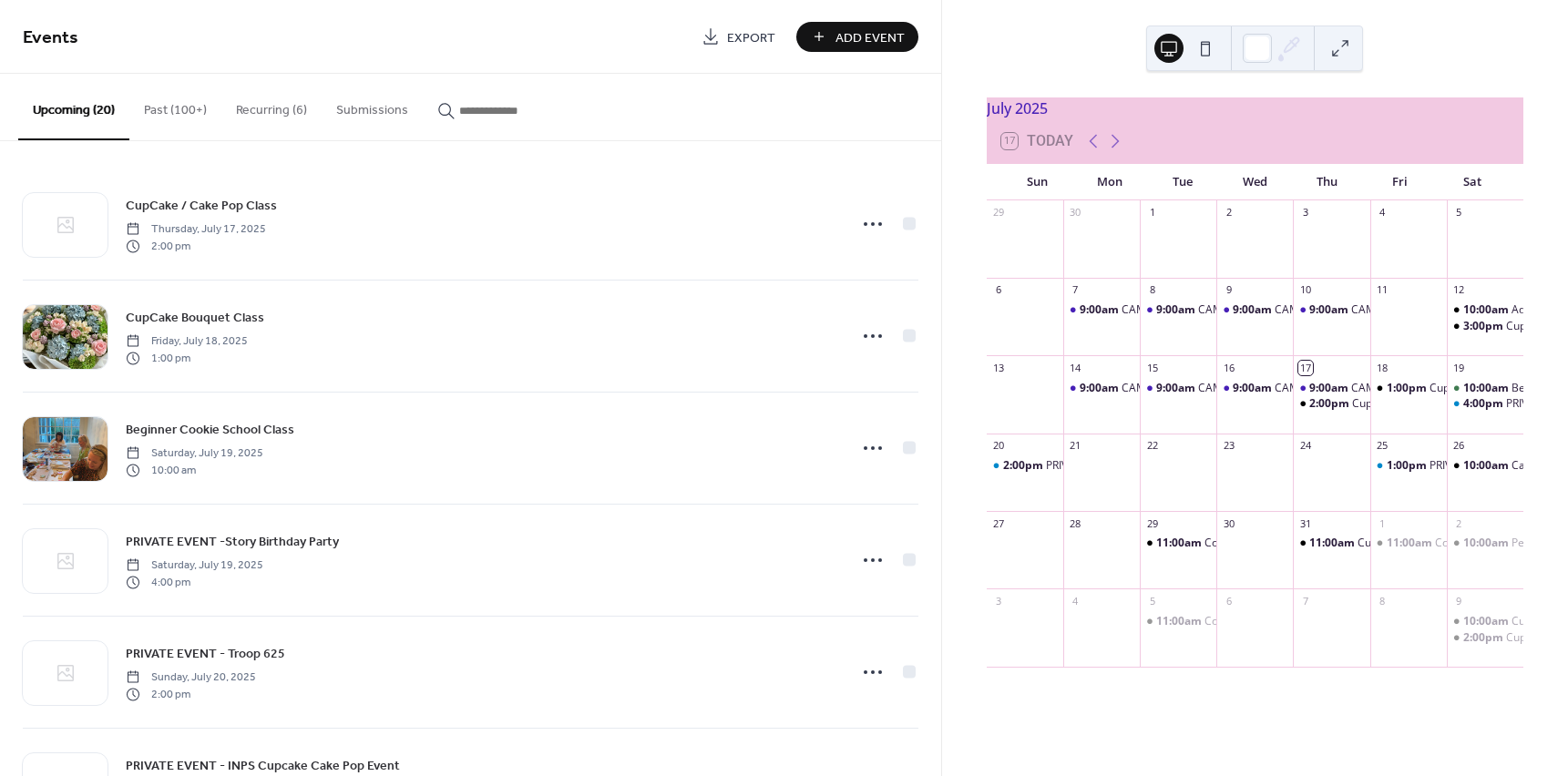 scroll, scrollTop: 0, scrollLeft: 0, axis: both 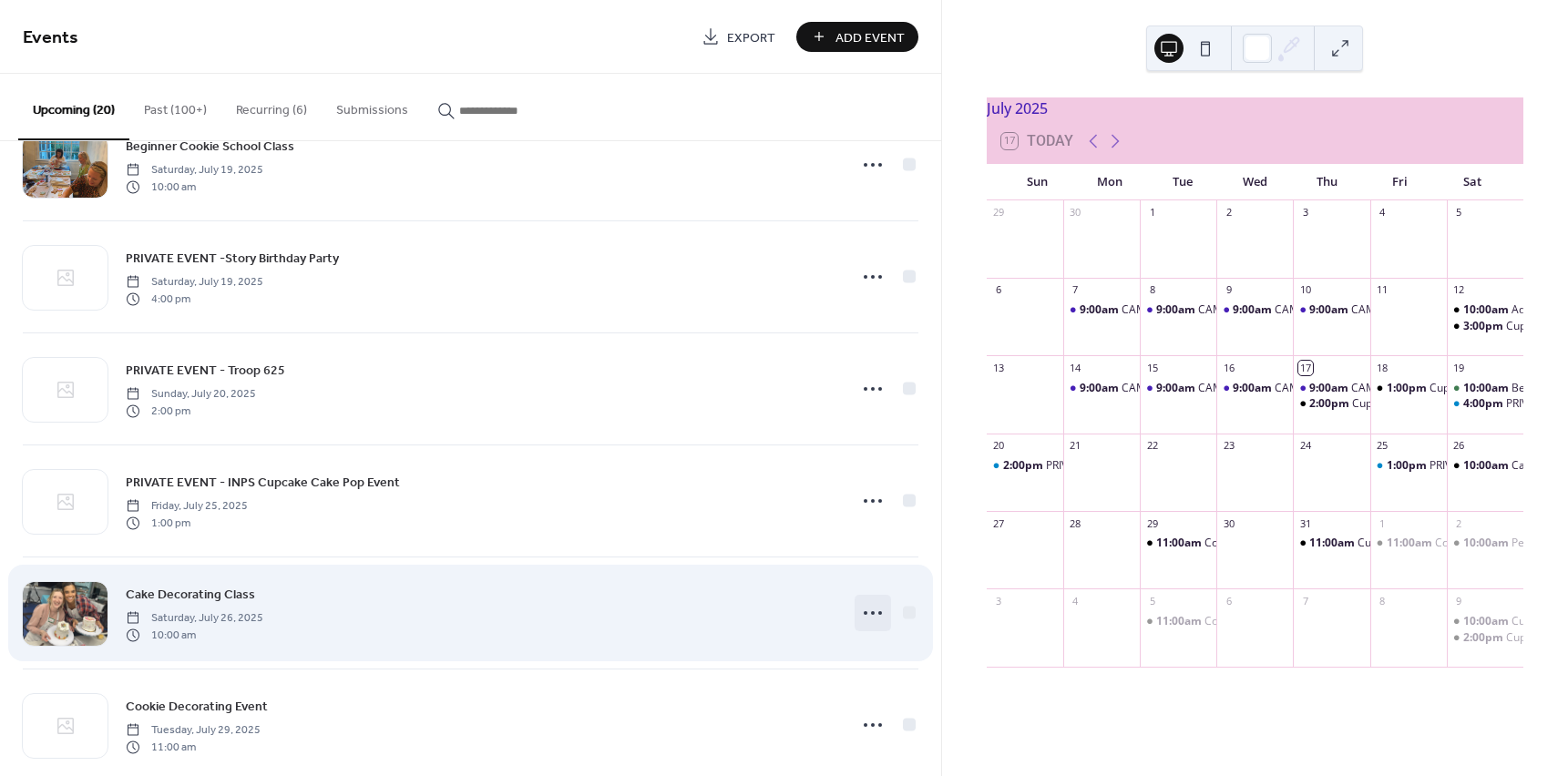 click 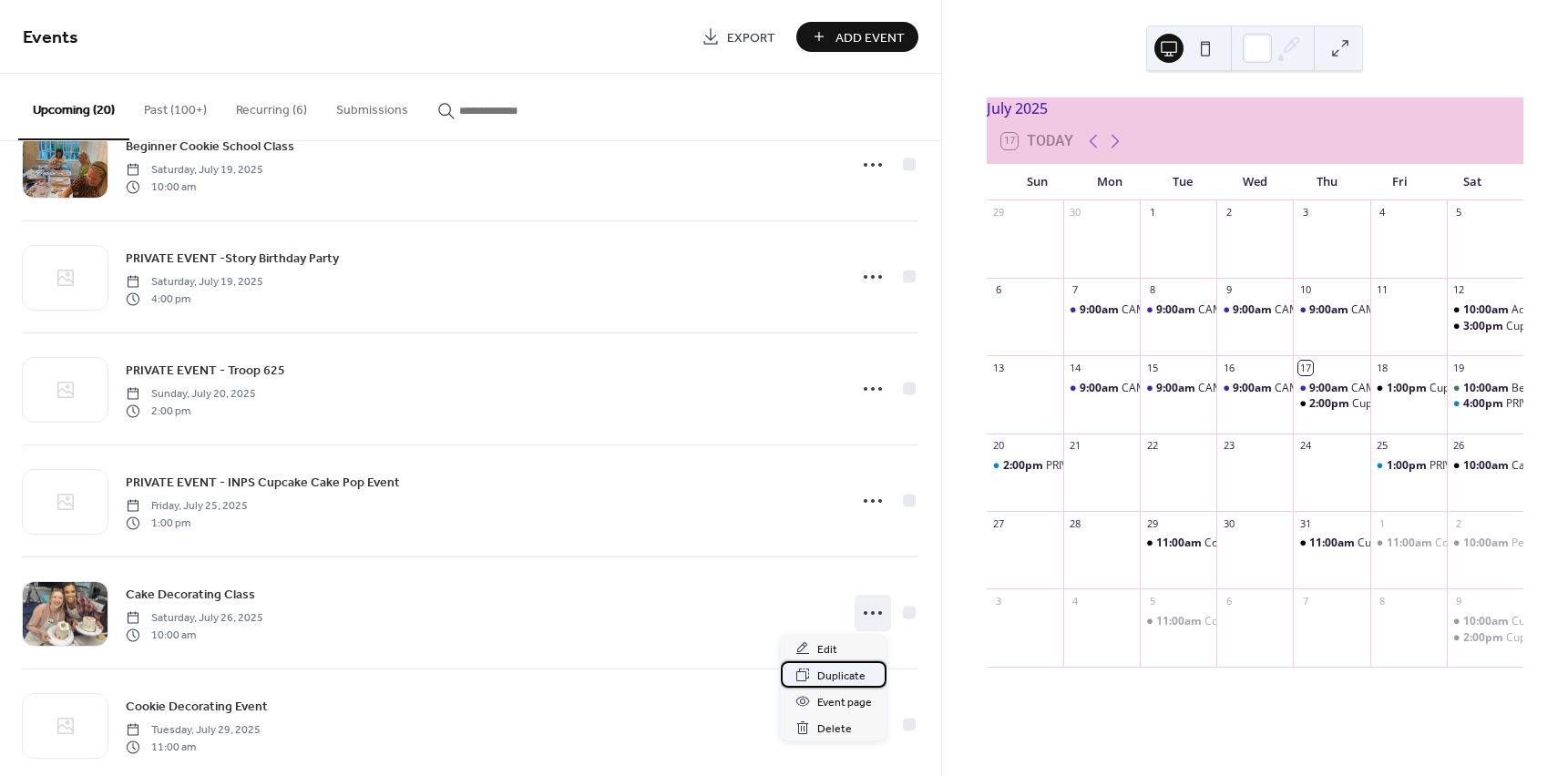 click on "Duplicate" at bounding box center [841, 676] 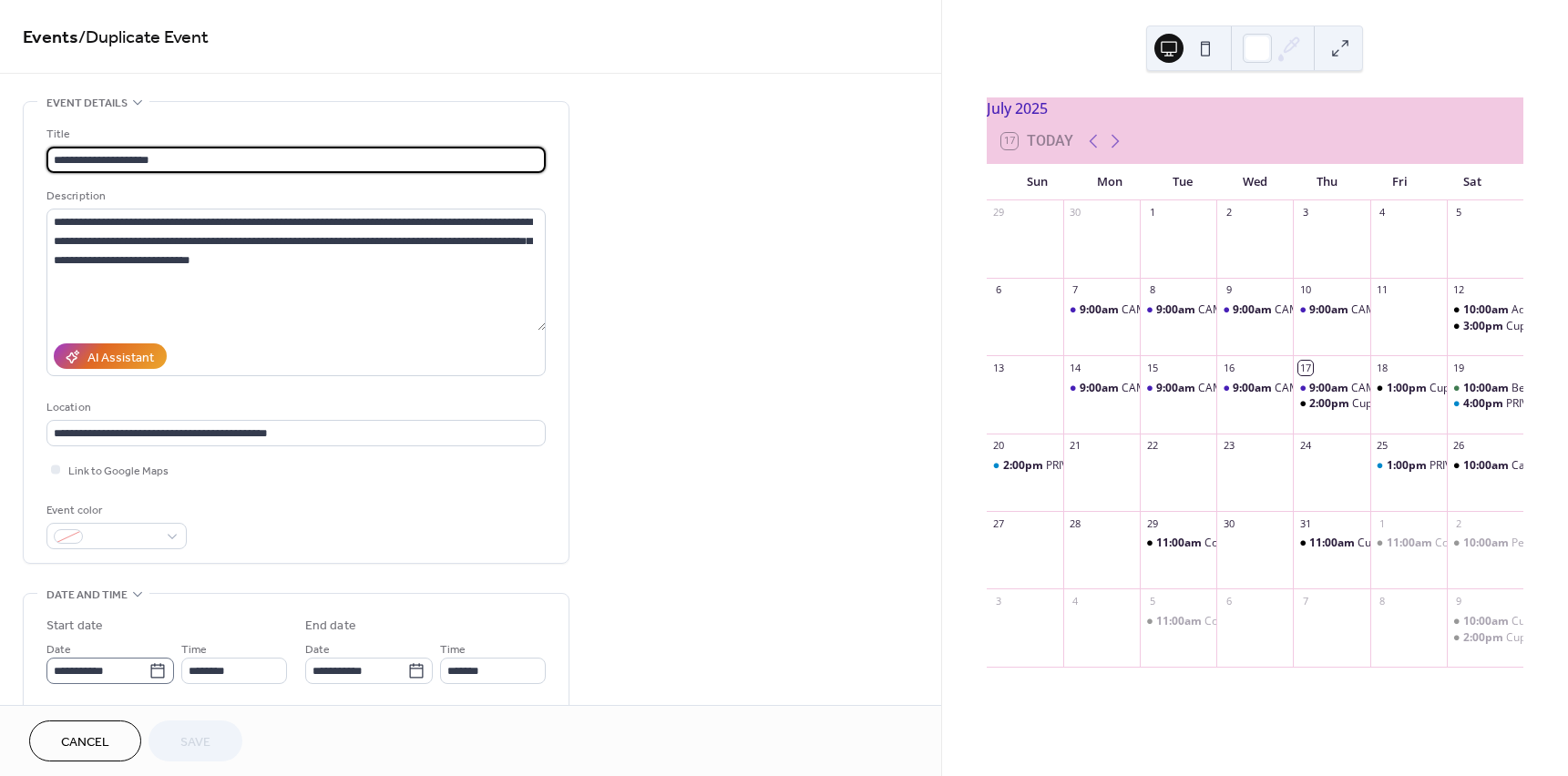 click 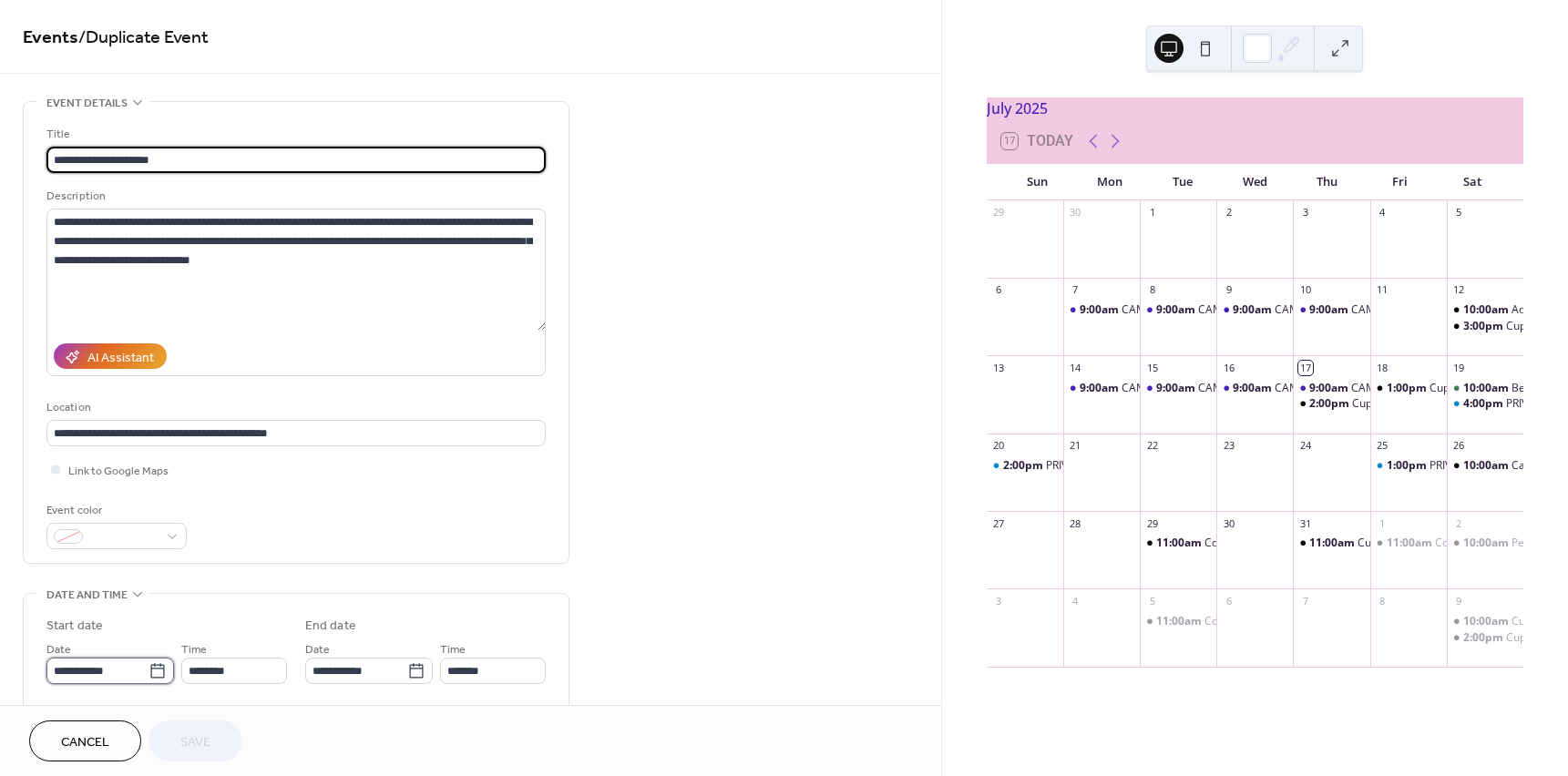 click on "**********" at bounding box center [97, 670] 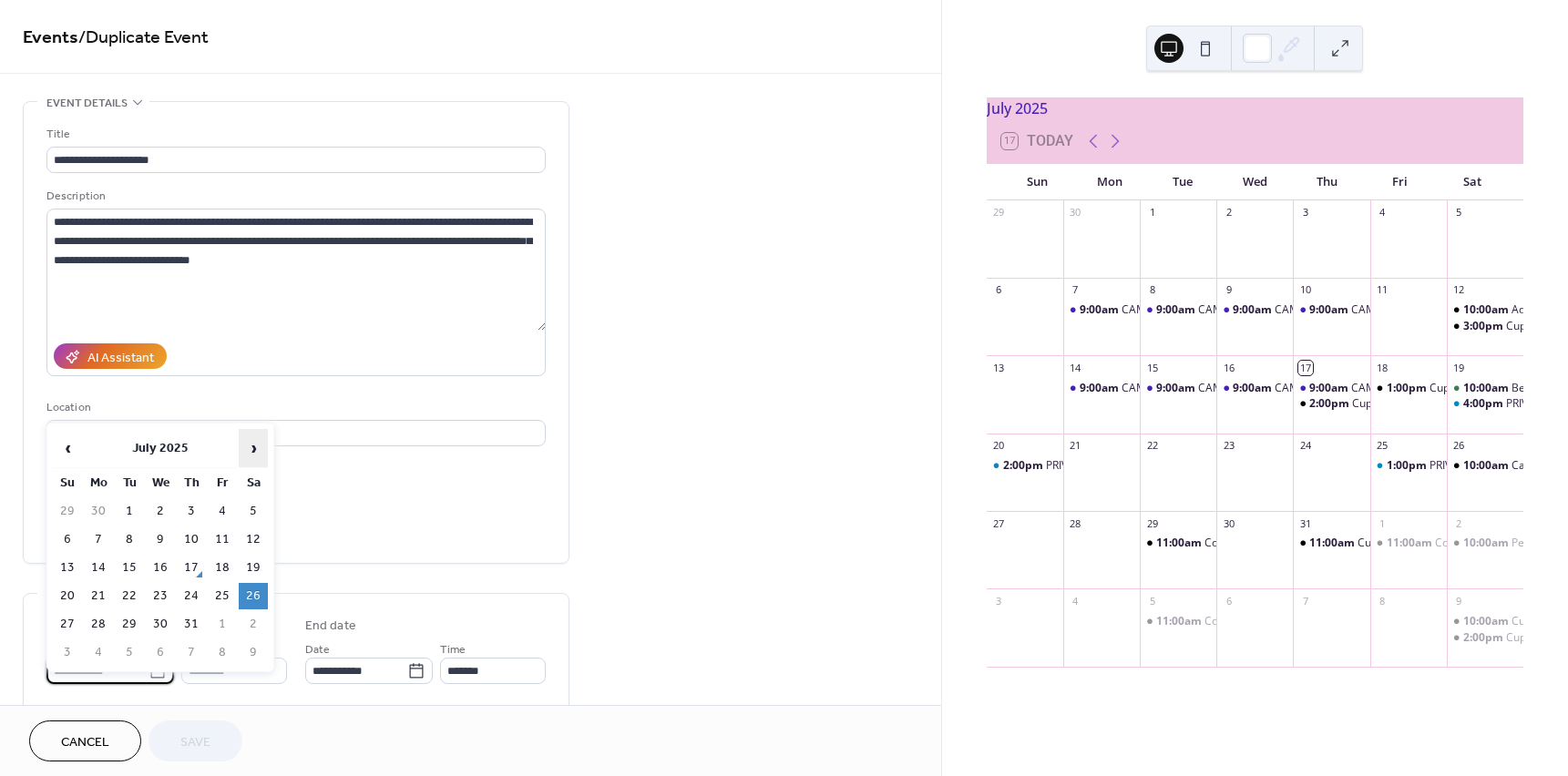click on "›" at bounding box center [253, 448] 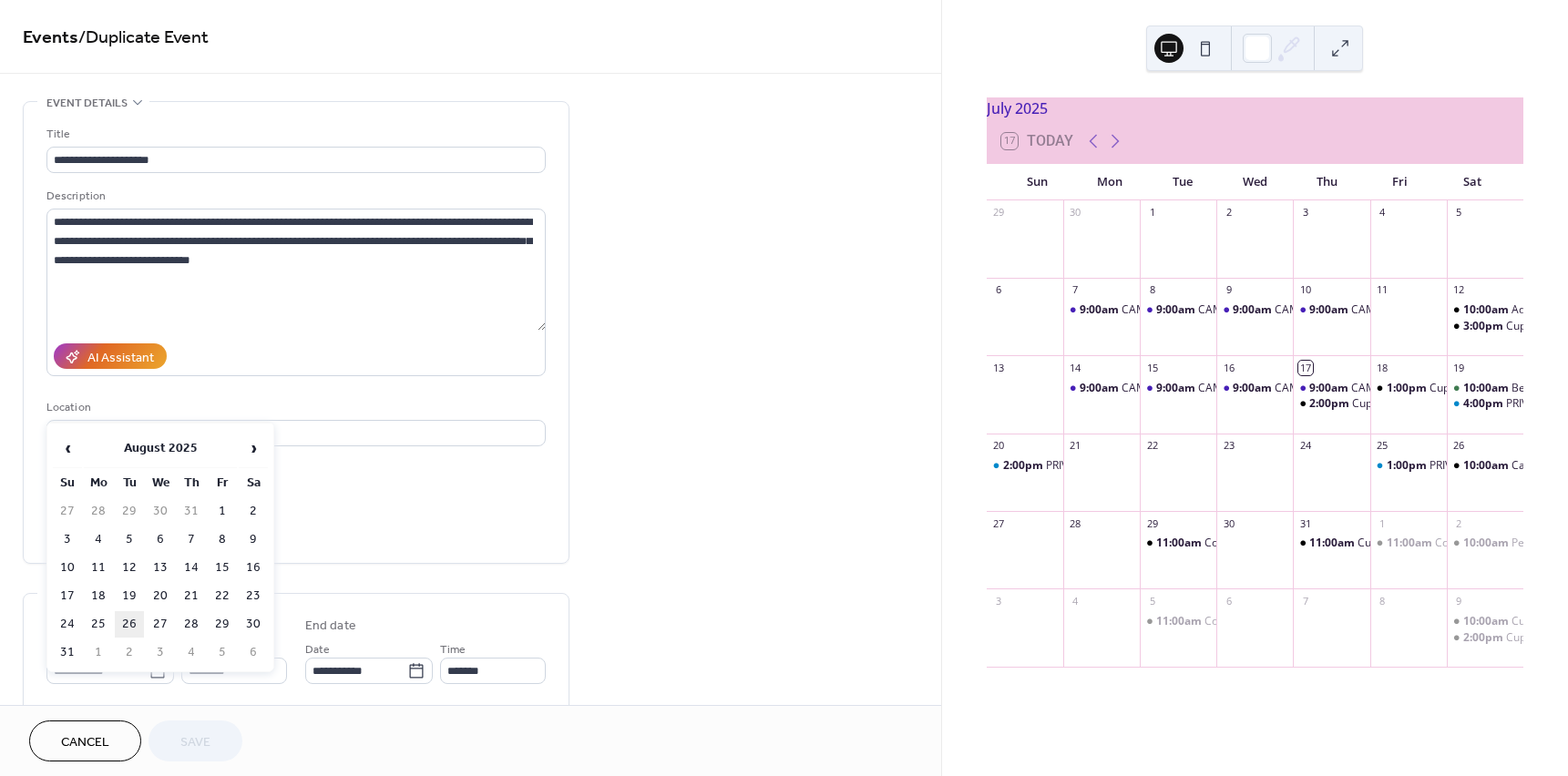 click on "26" at bounding box center (129, 624) 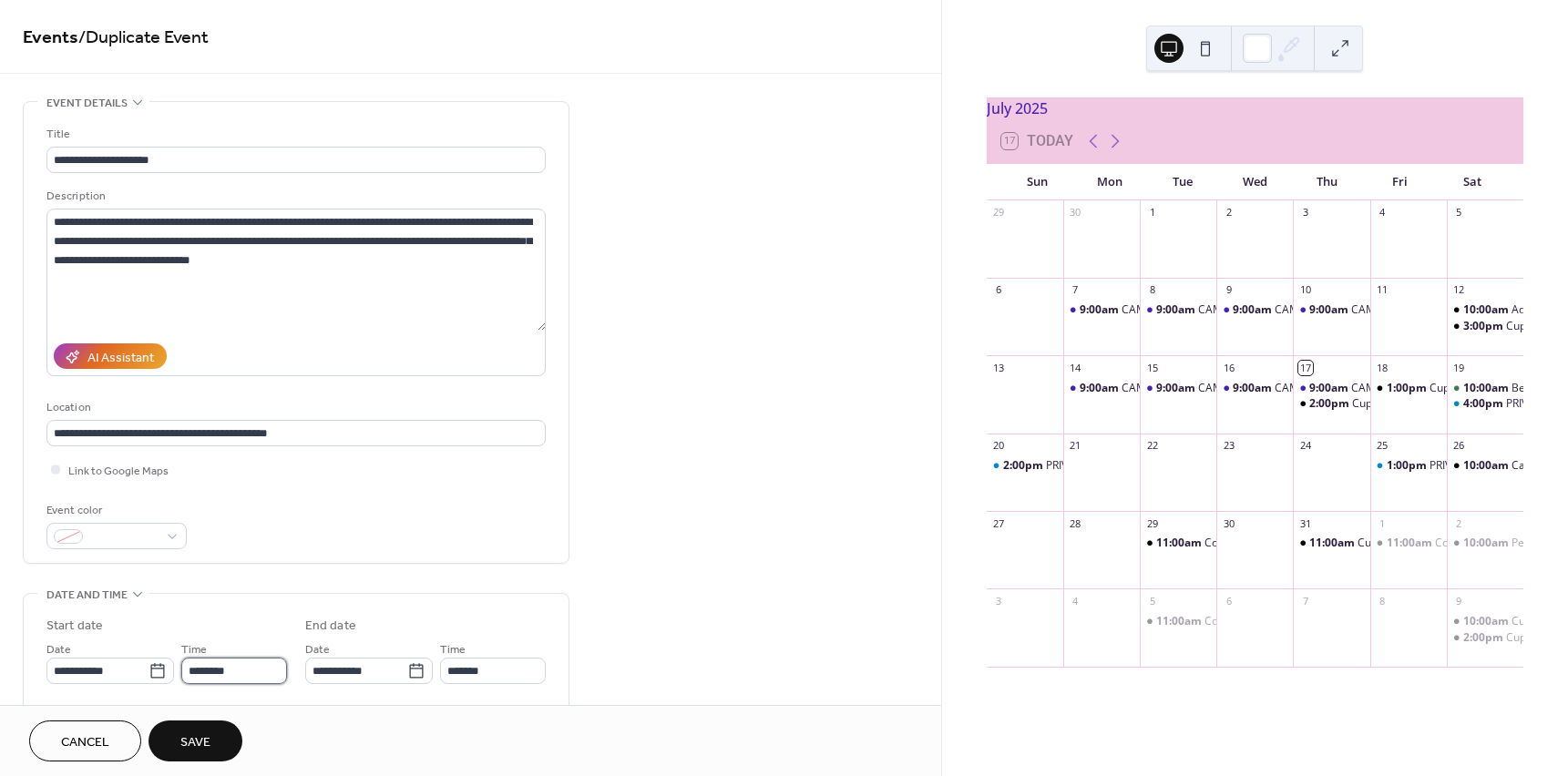 click on "********" at bounding box center (234, 670) 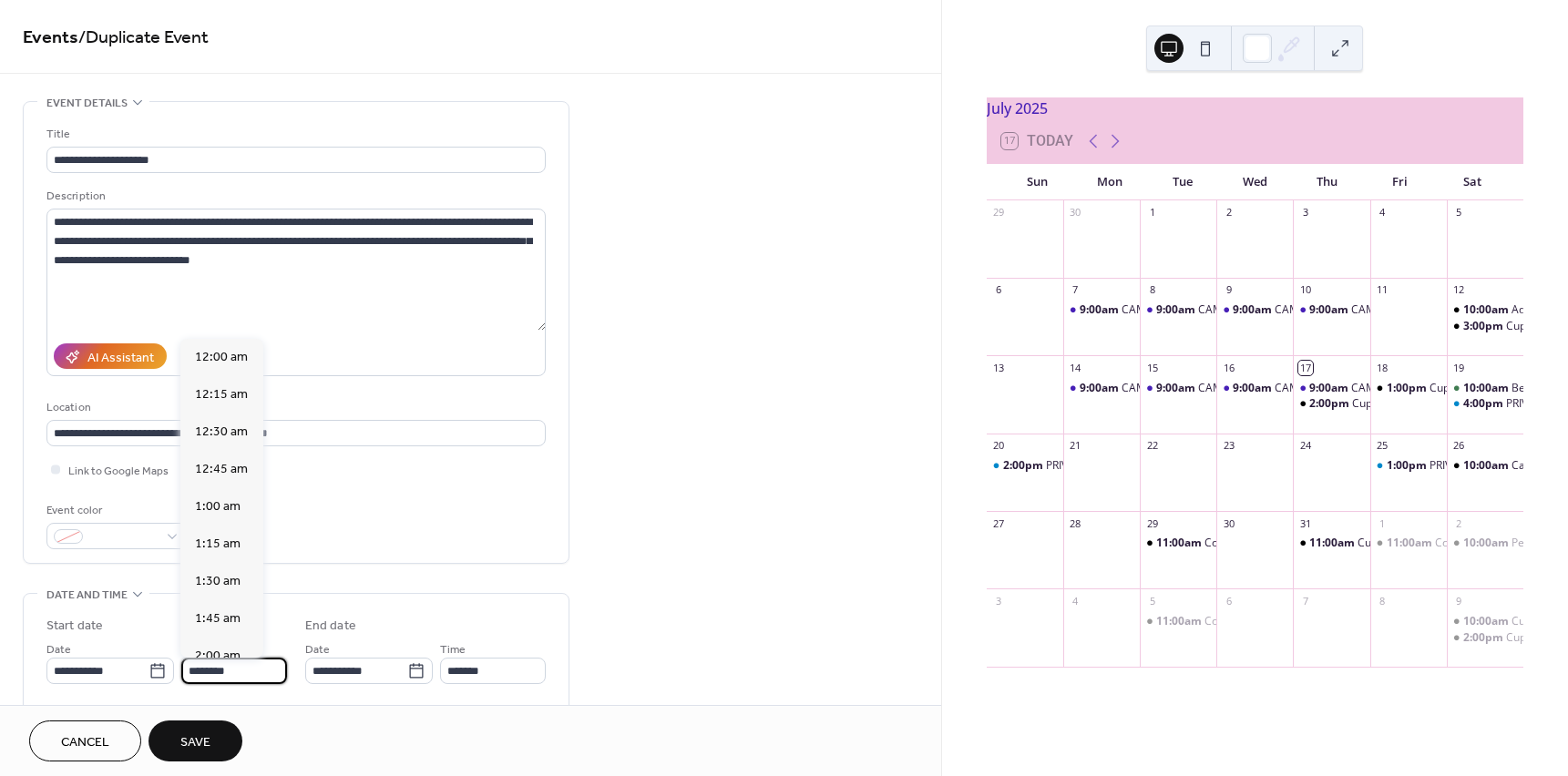 scroll, scrollTop: 1494, scrollLeft: 0, axis: vertical 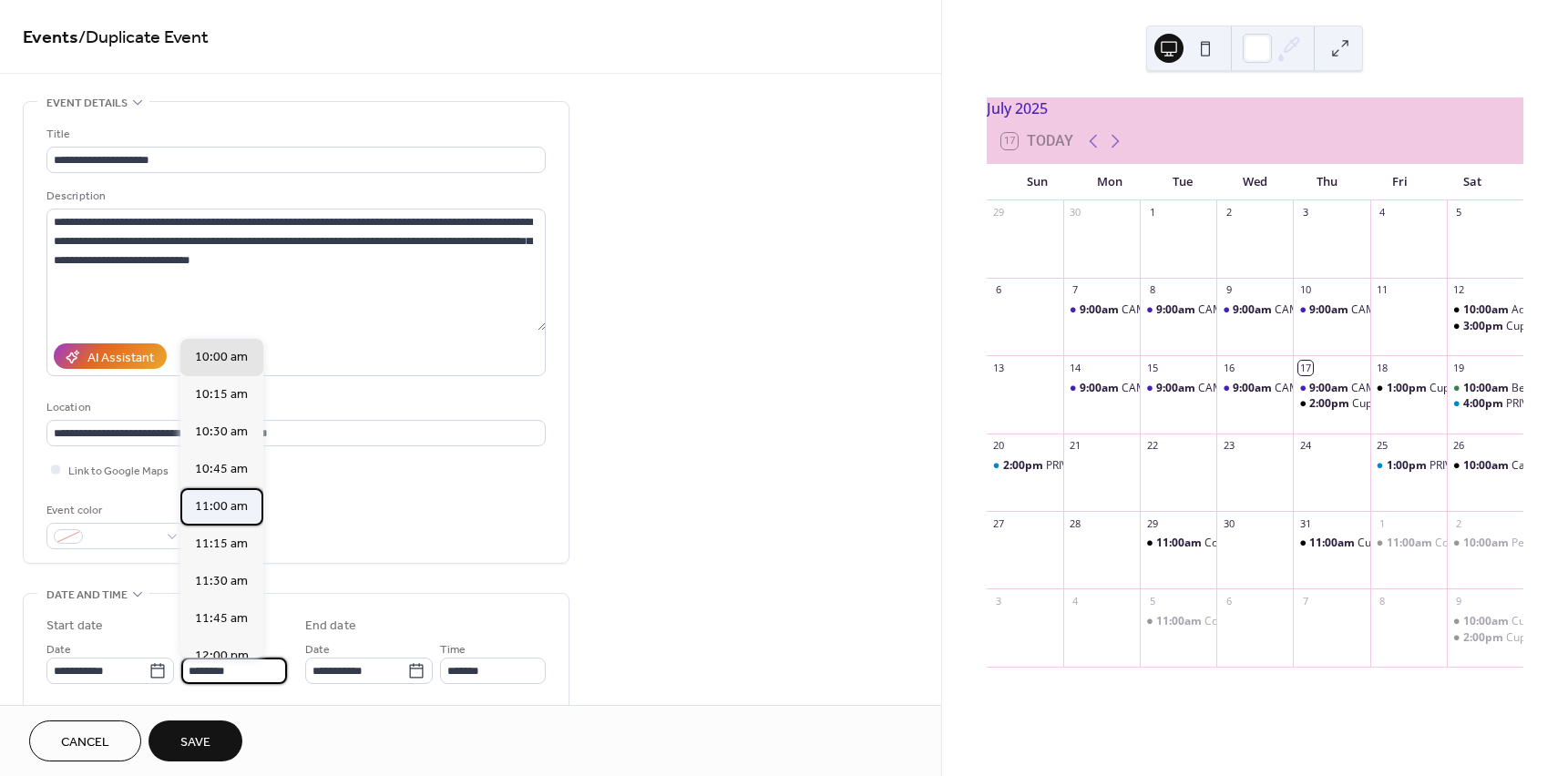 click on "11:00 am" at bounding box center [221, 506] 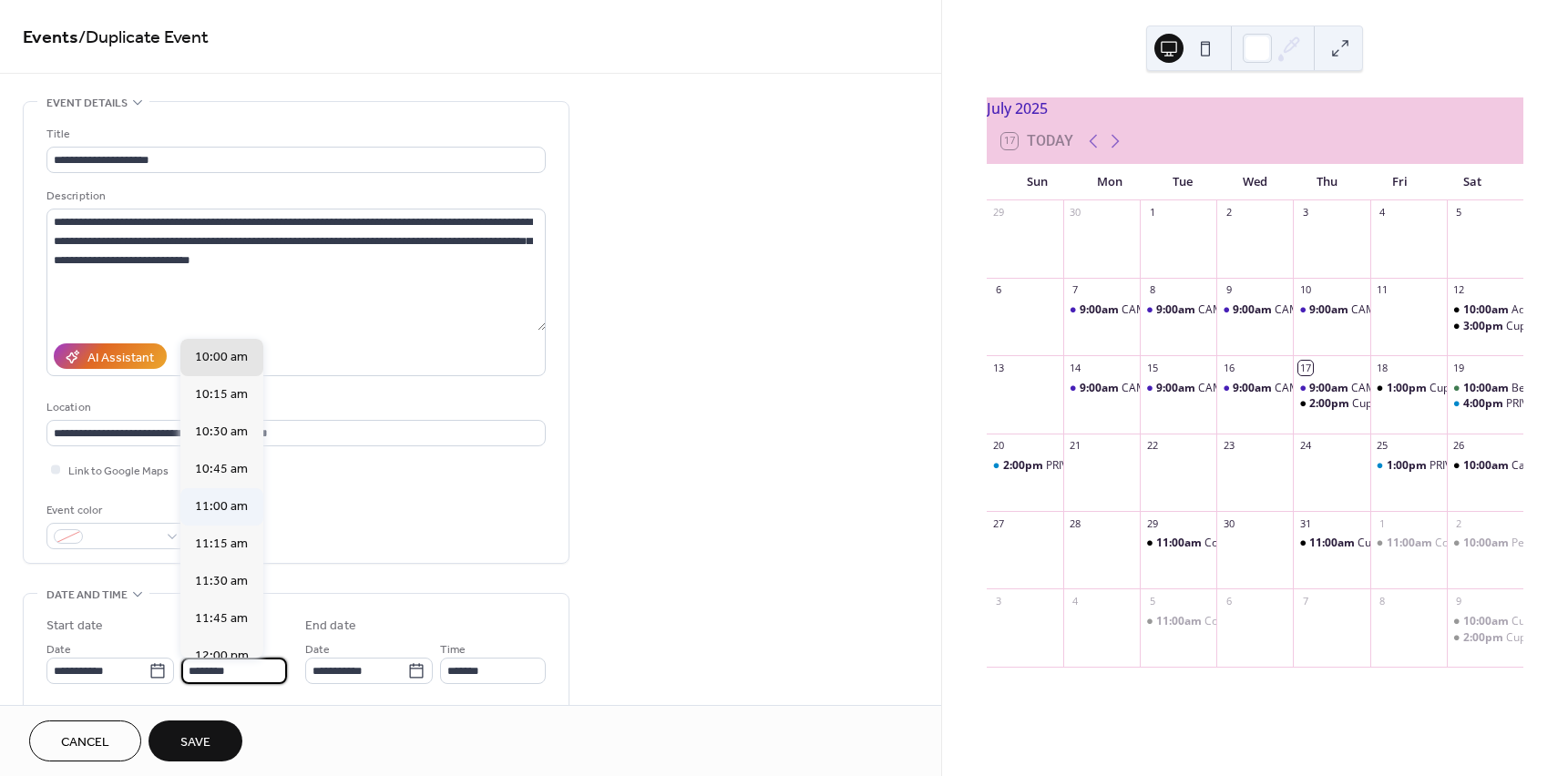 type on "********" 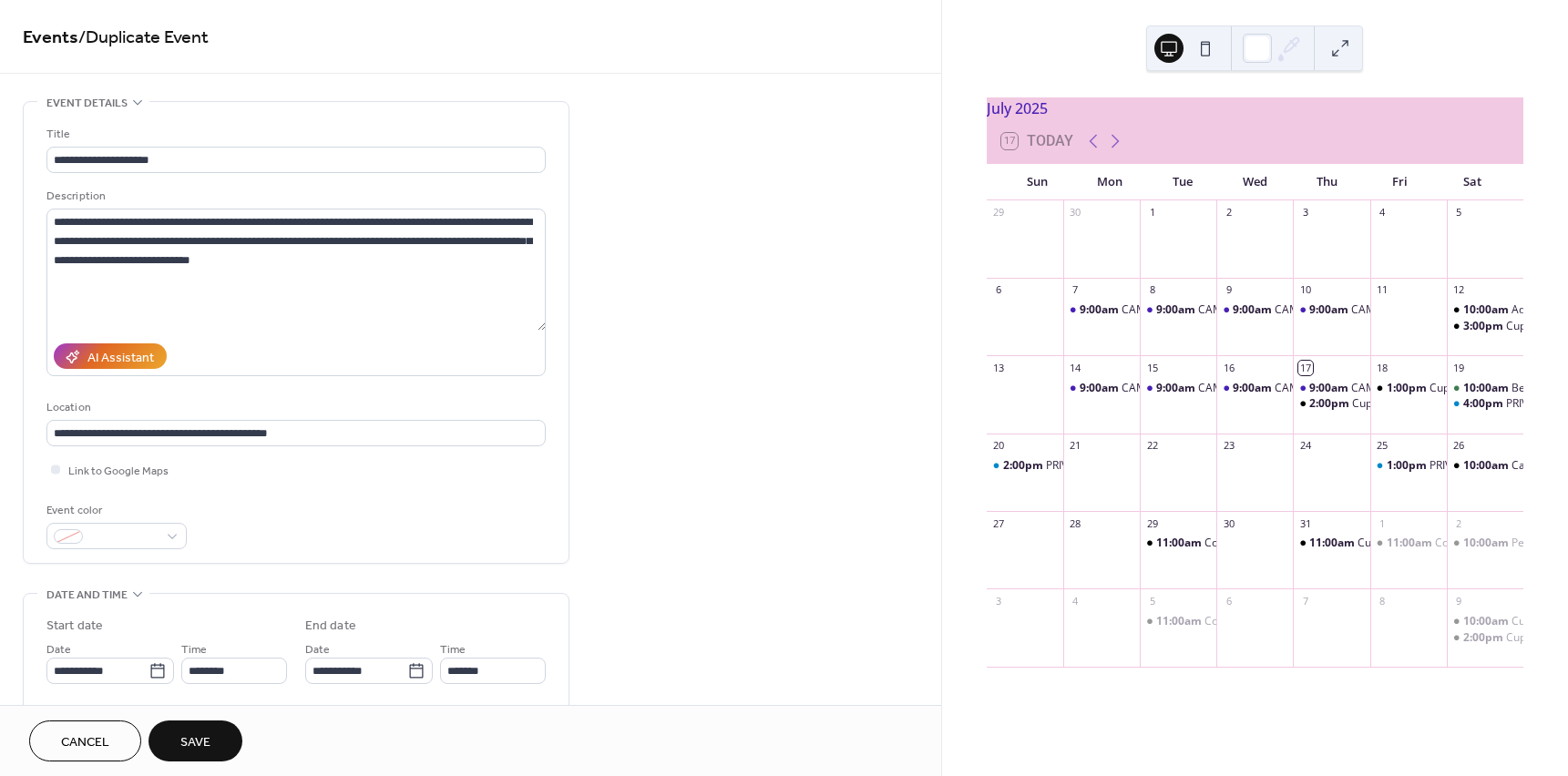 click on "Save" at bounding box center [195, 742] 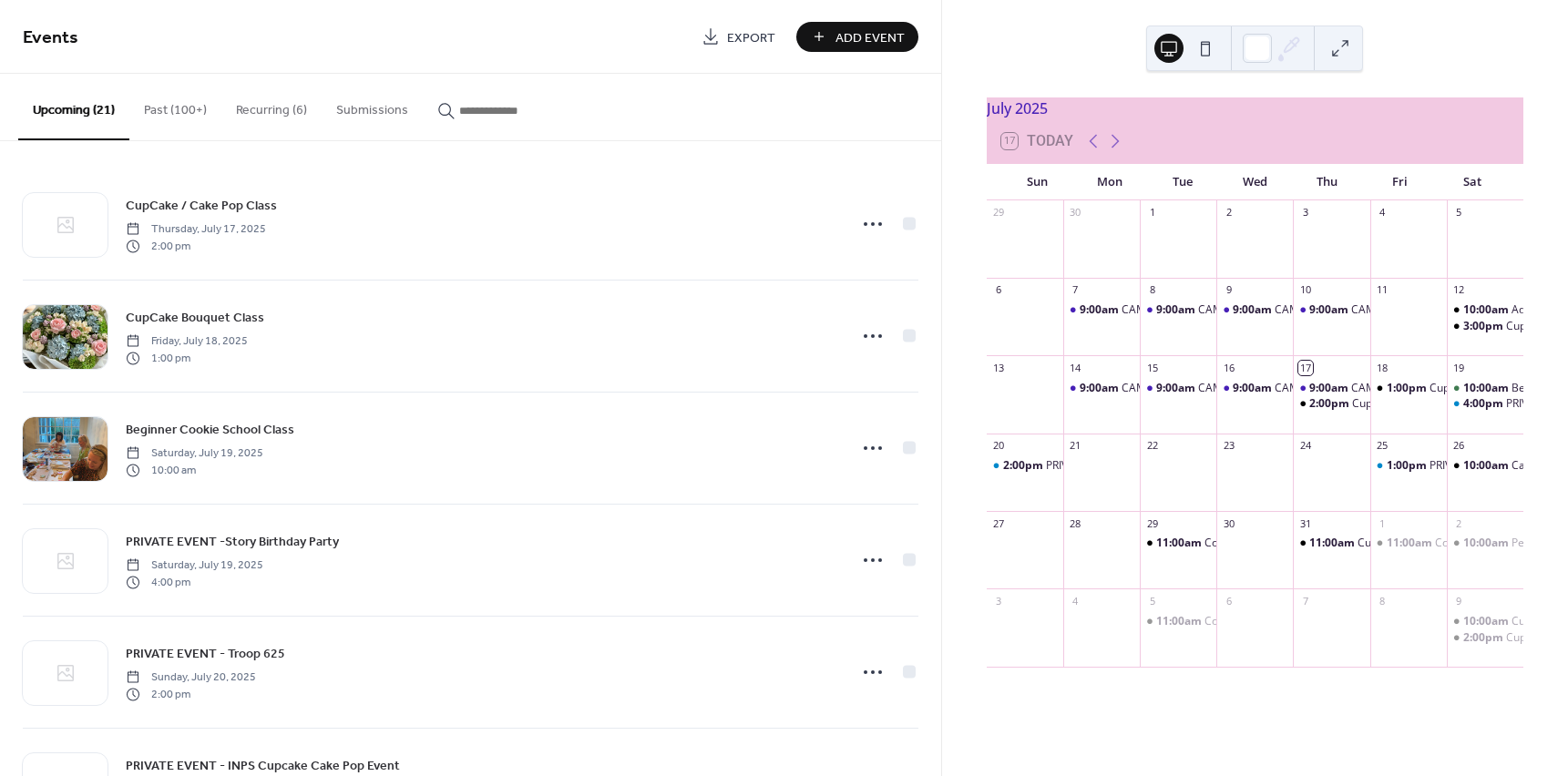 scroll, scrollTop: 0, scrollLeft: 0, axis: both 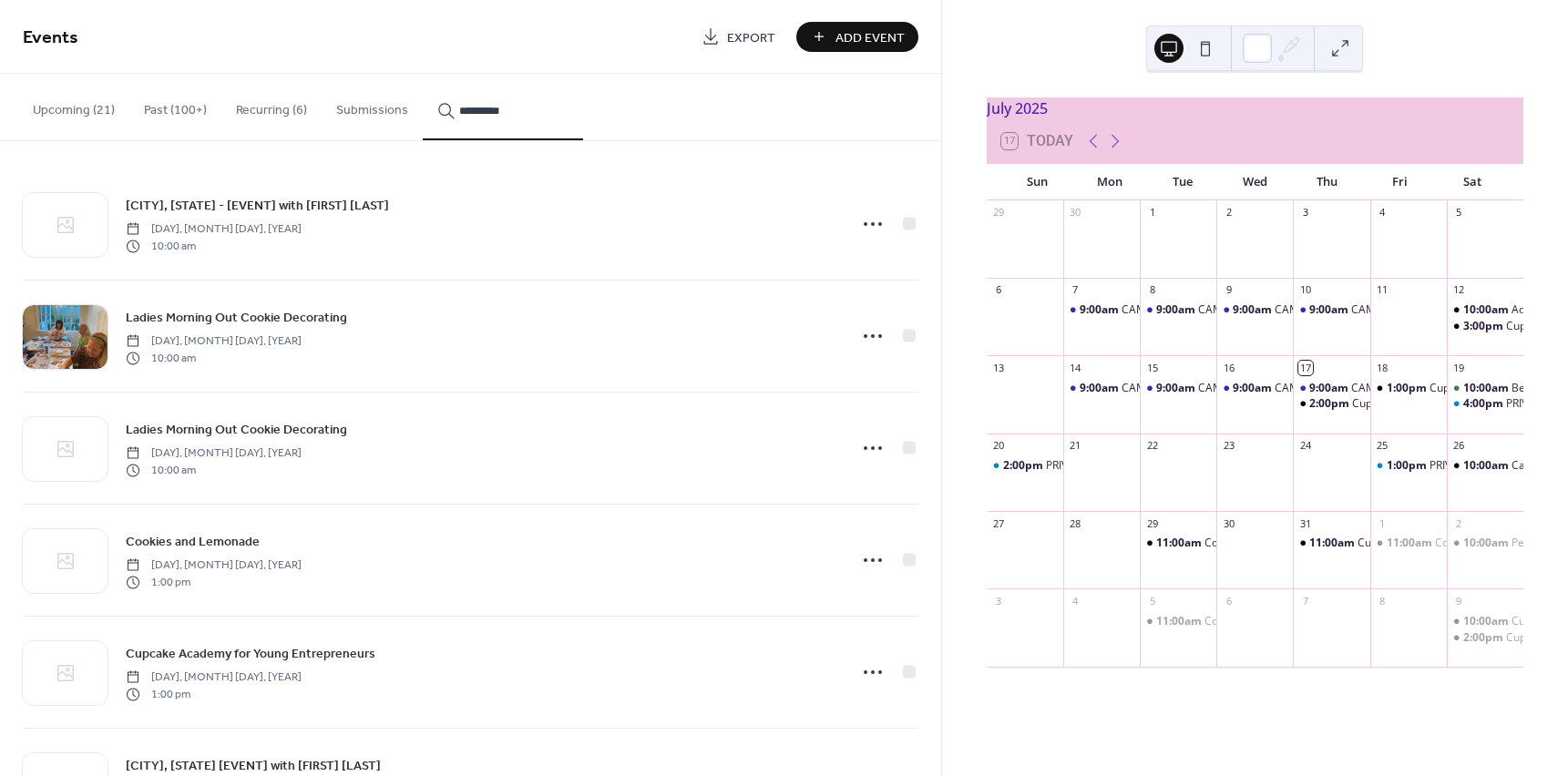 click on "********" at bounding box center (503, 107) 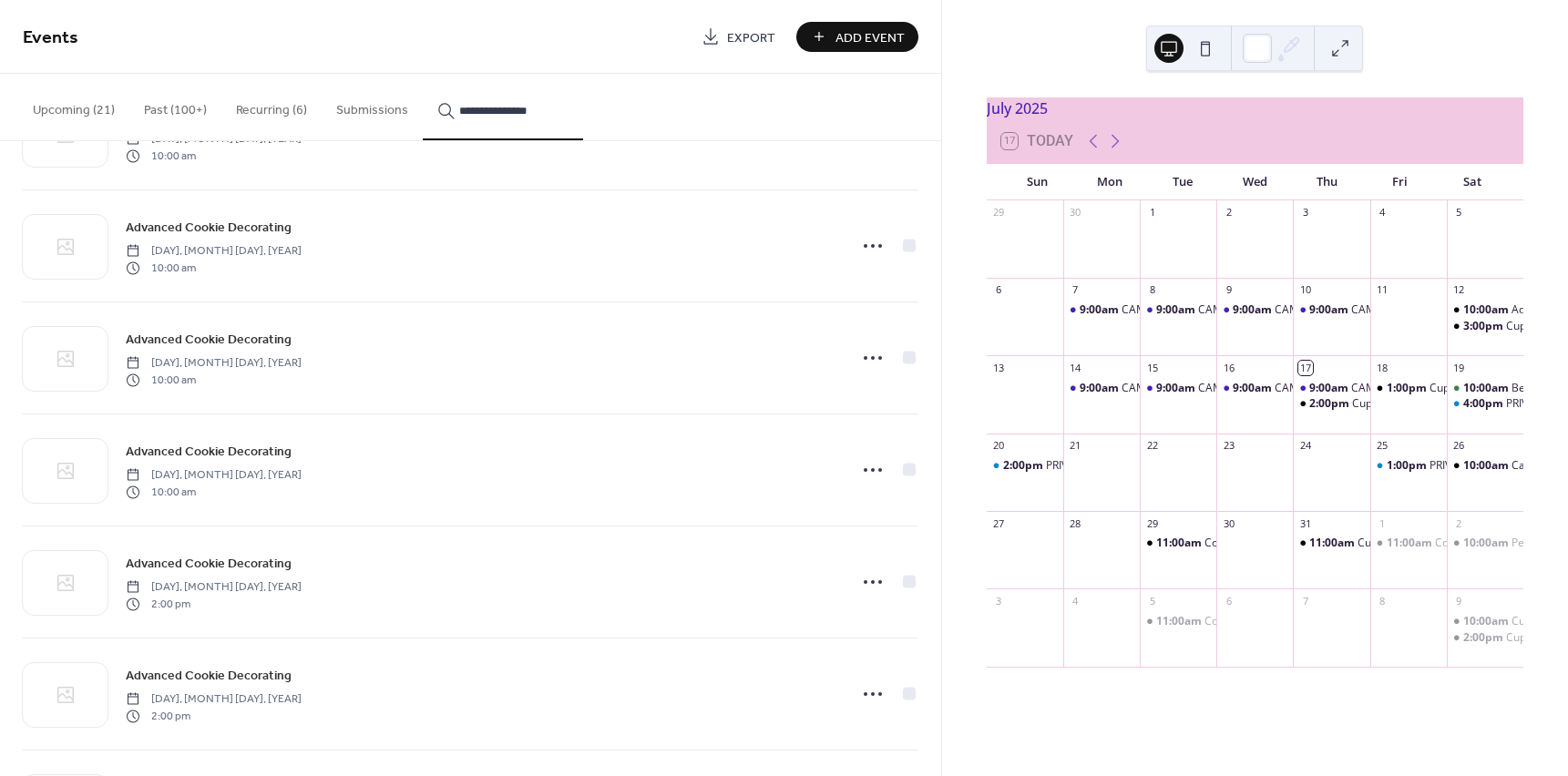 scroll, scrollTop: 8157, scrollLeft: 0, axis: vertical 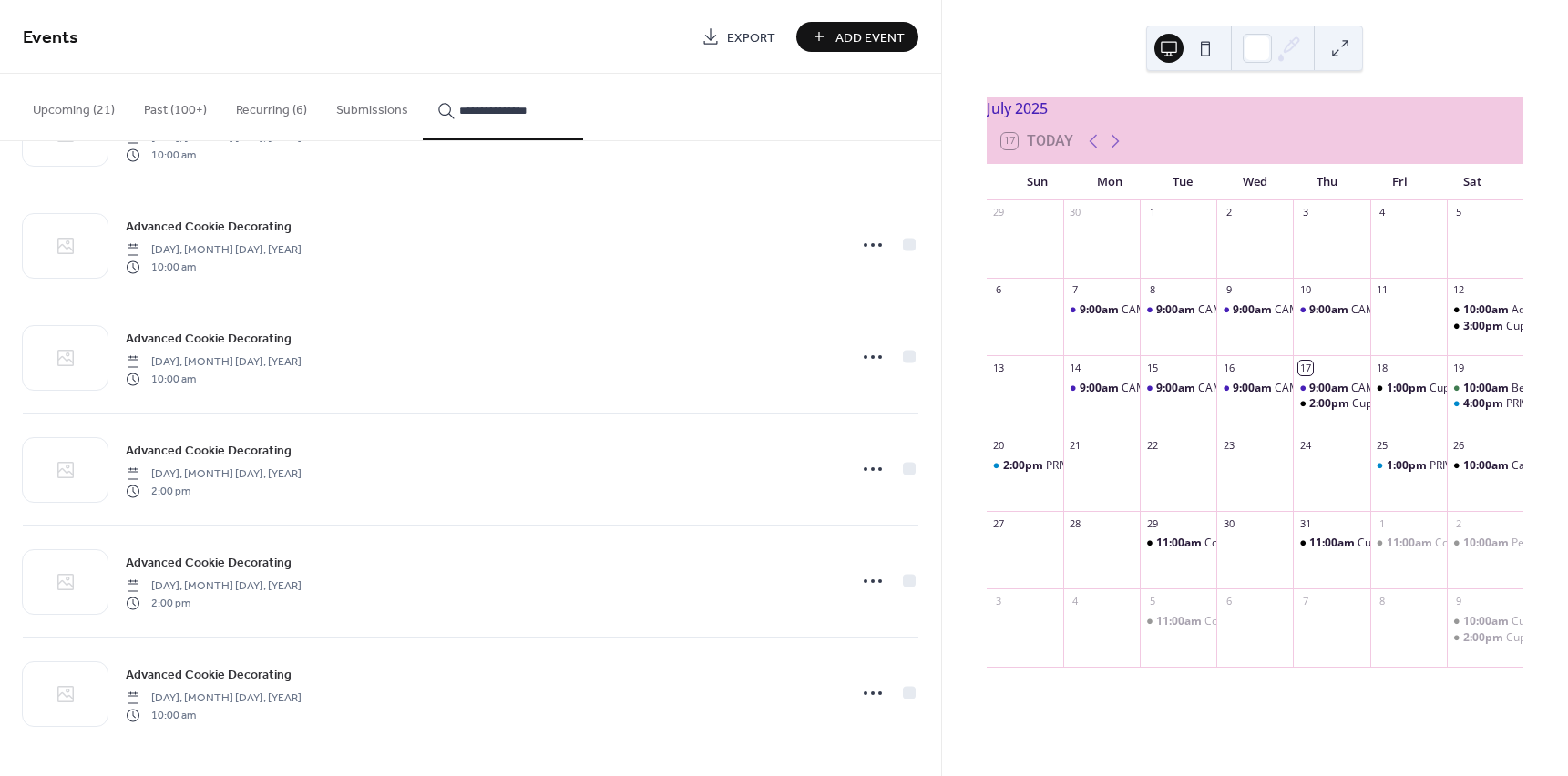 type on "**********" 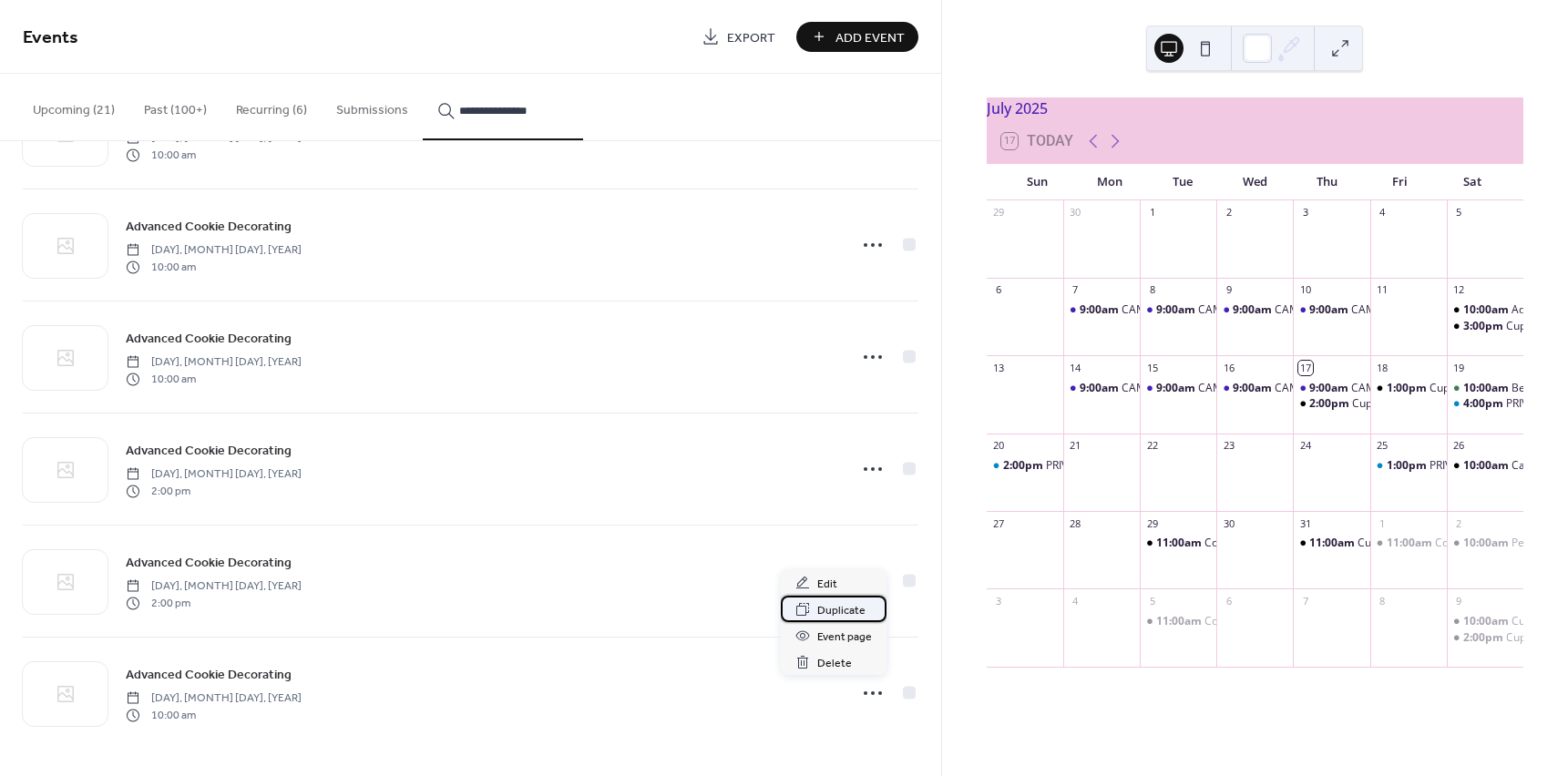 click on "Duplicate" at bounding box center (841, 610) 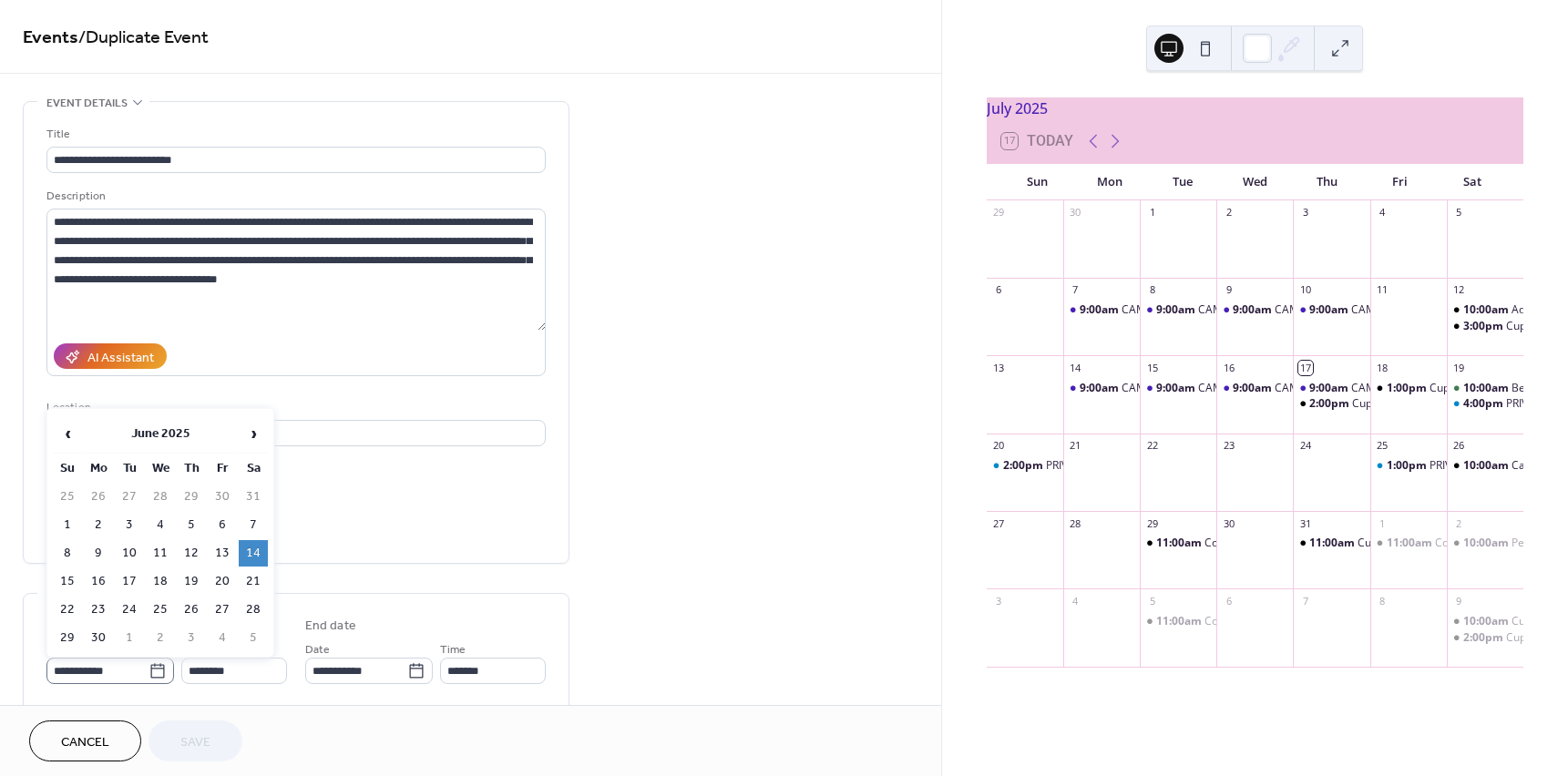click 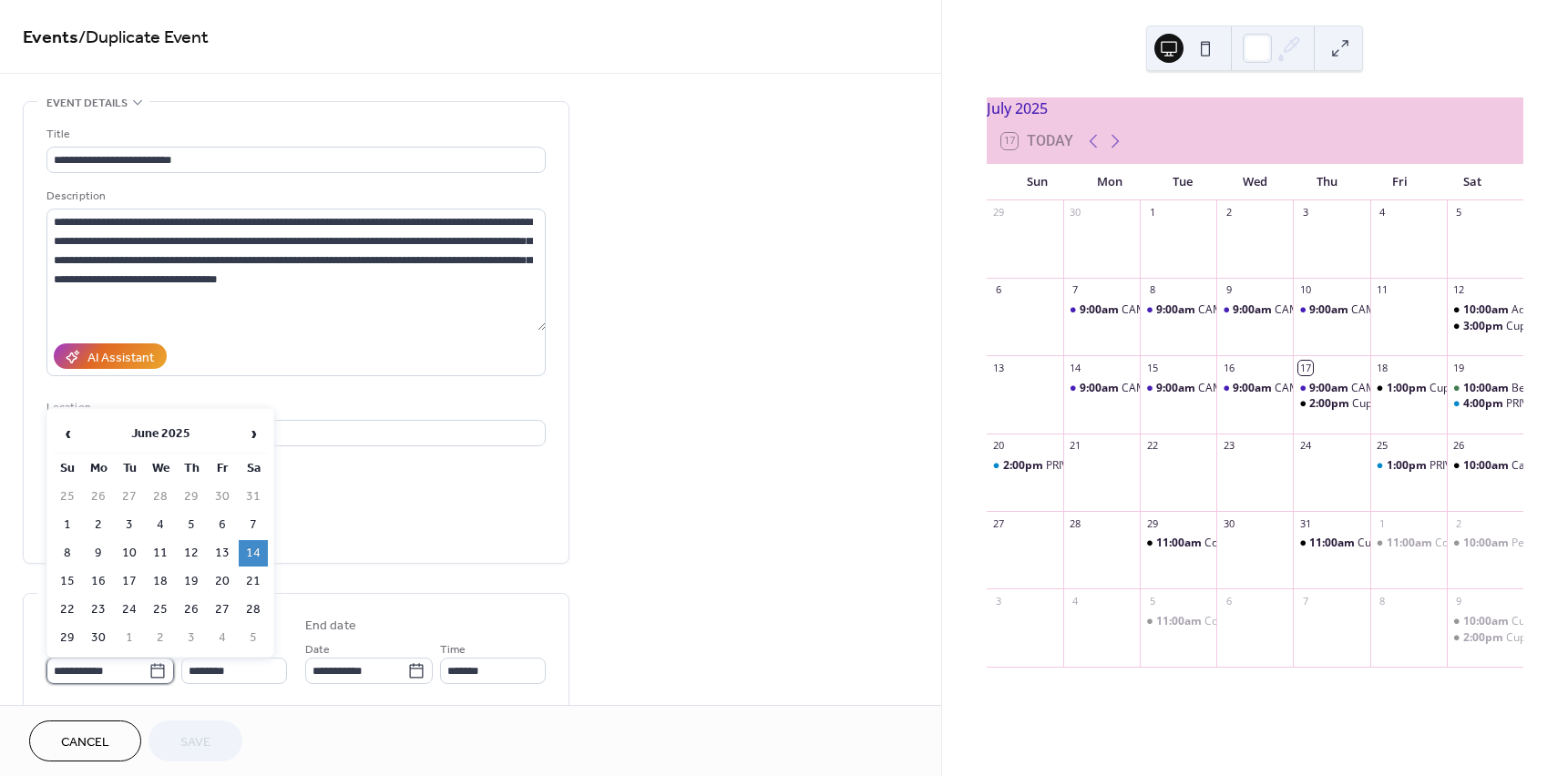 click on "**********" at bounding box center (97, 670) 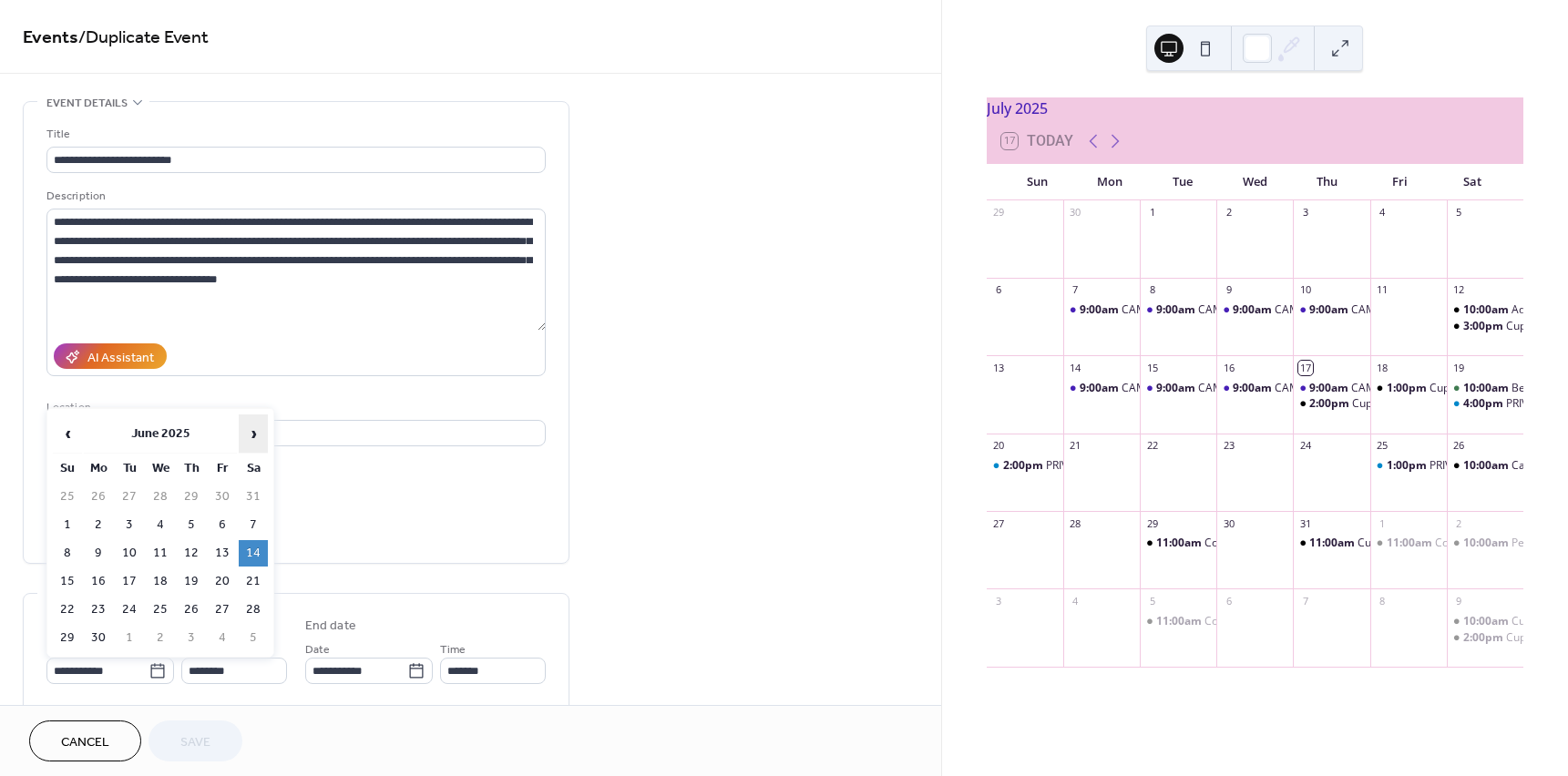 click on "›" at bounding box center [253, 434] 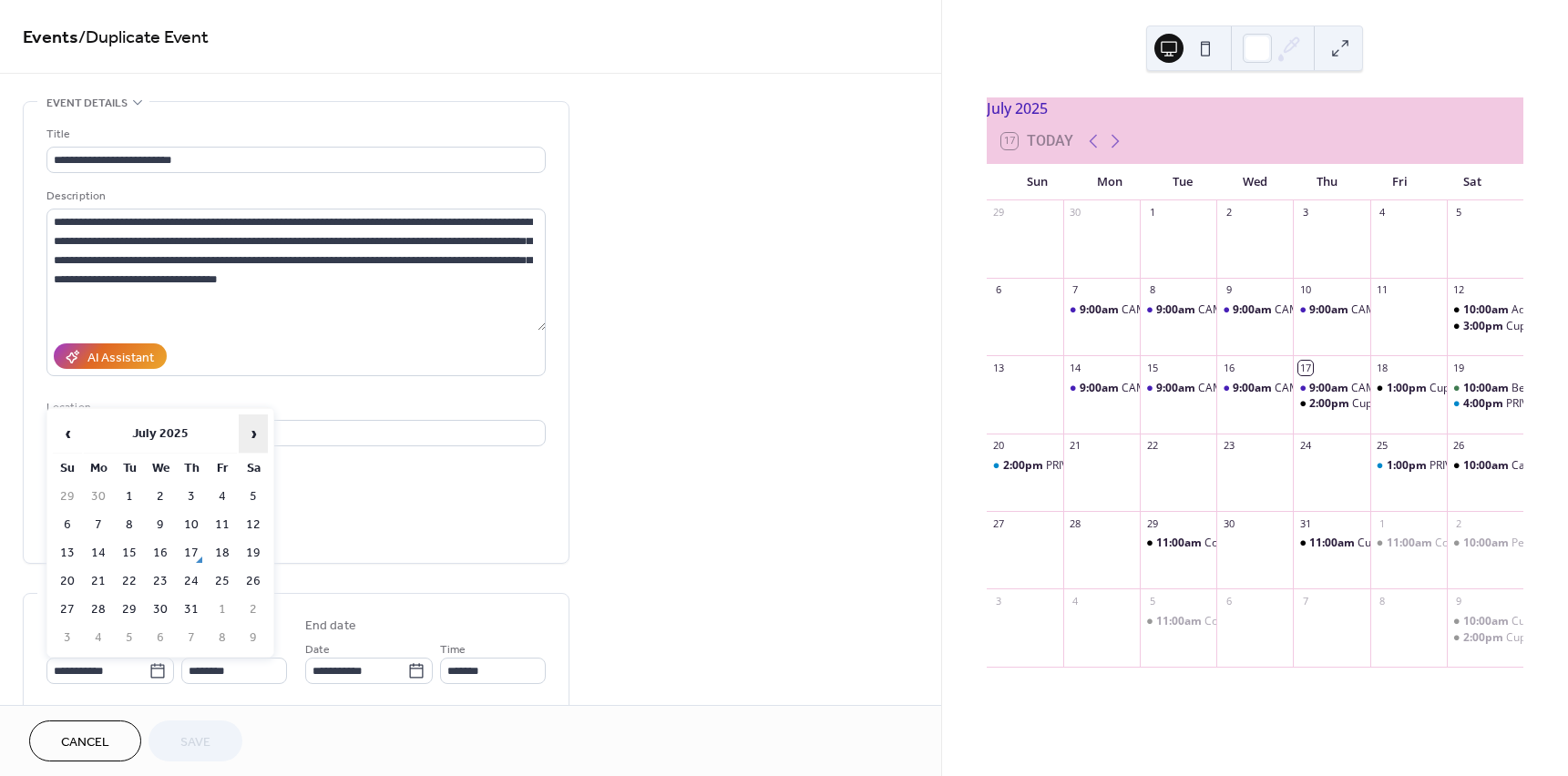 click on "›" at bounding box center [253, 434] 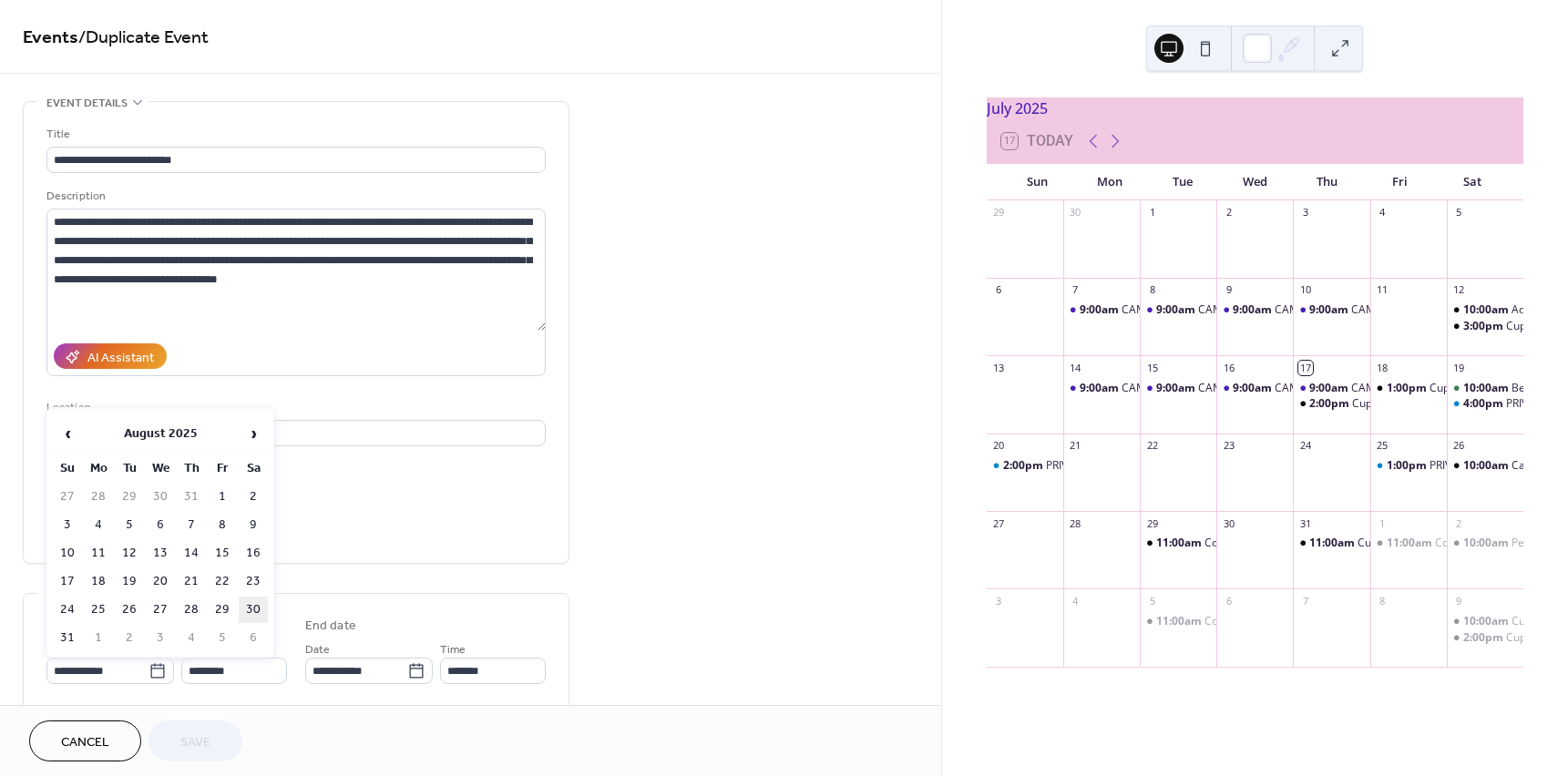 click on "30" at bounding box center [253, 609] 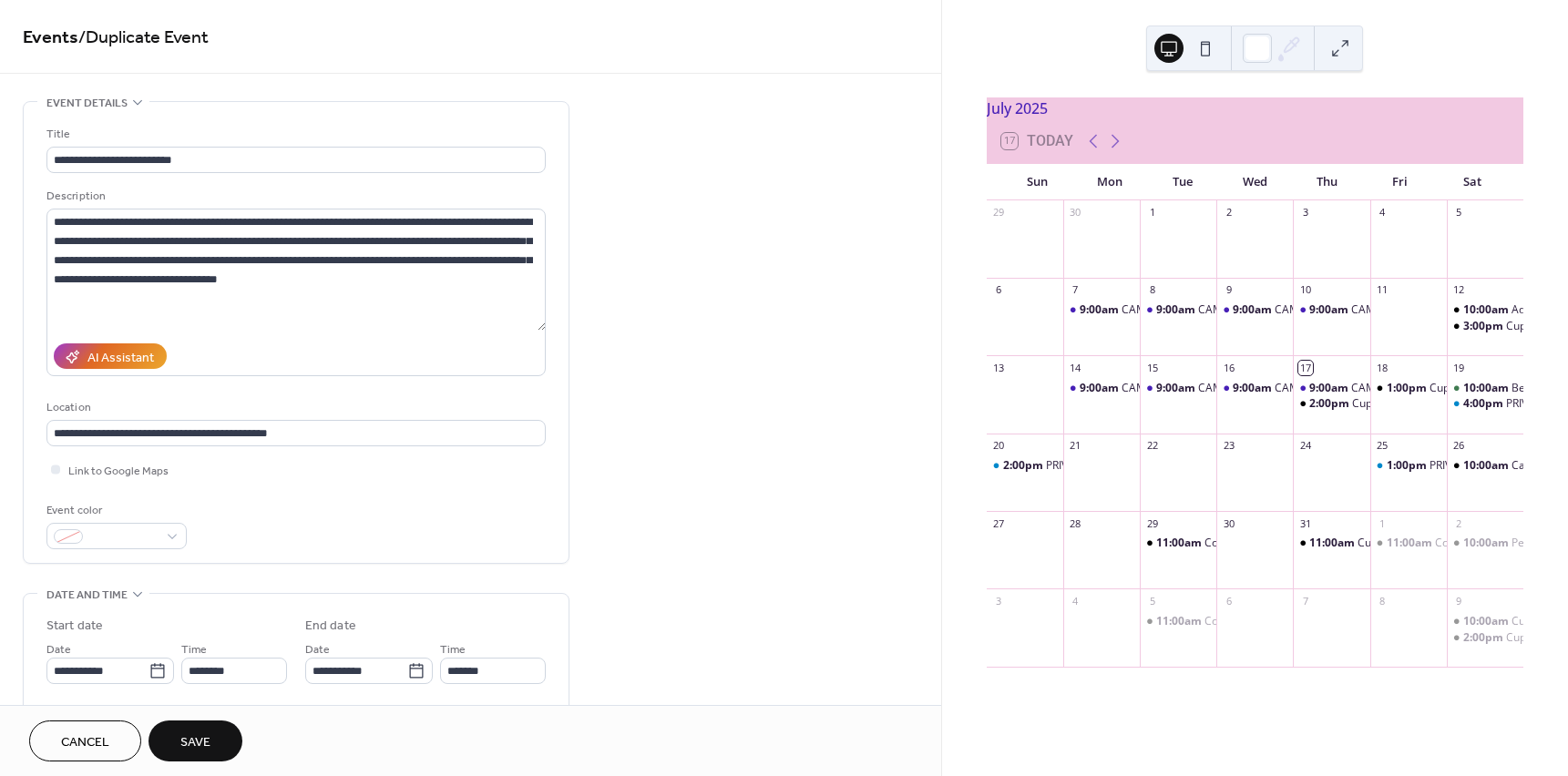 click on "Save" at bounding box center (195, 740) 